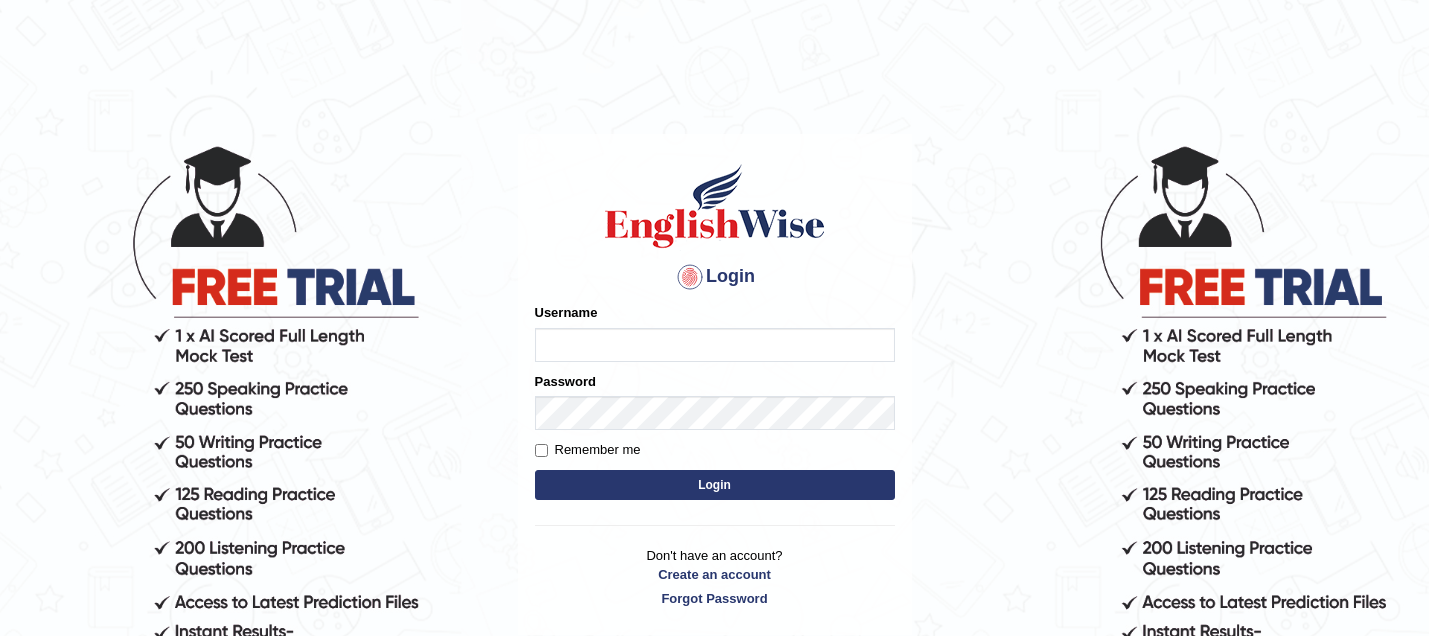 scroll, scrollTop: 0, scrollLeft: 0, axis: both 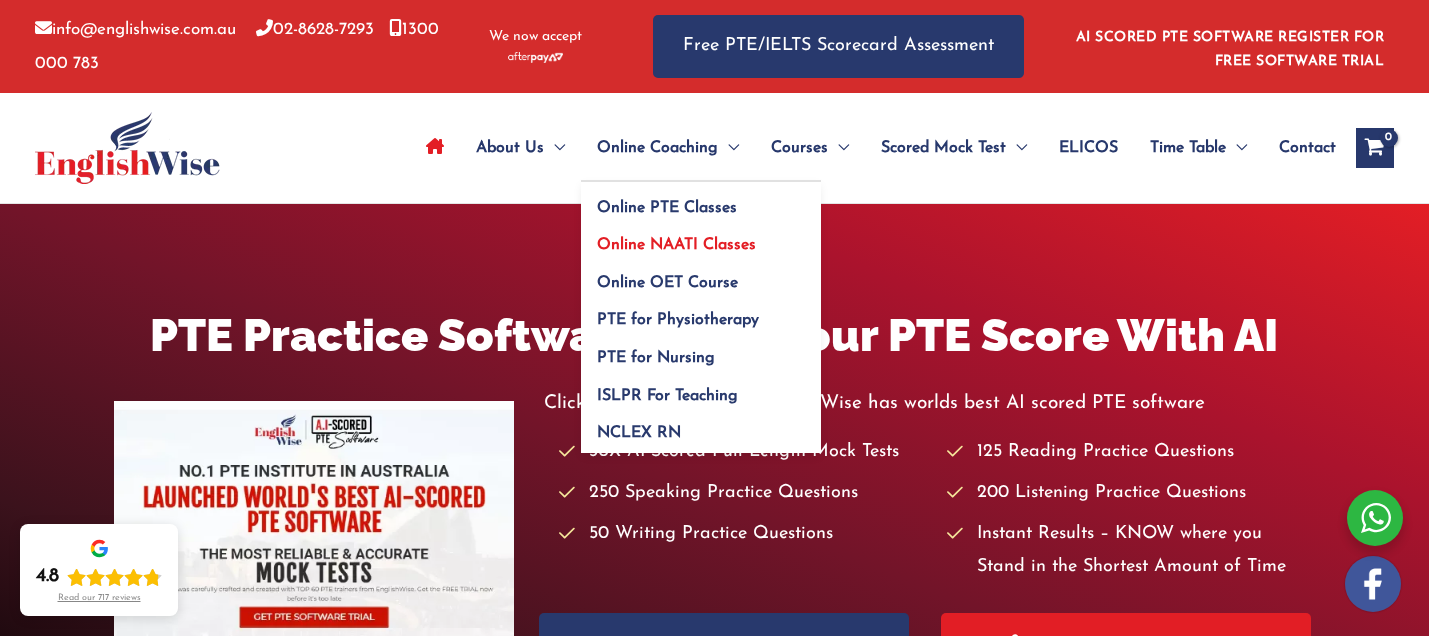 click on "Online NAATI Classes" at bounding box center [676, 245] 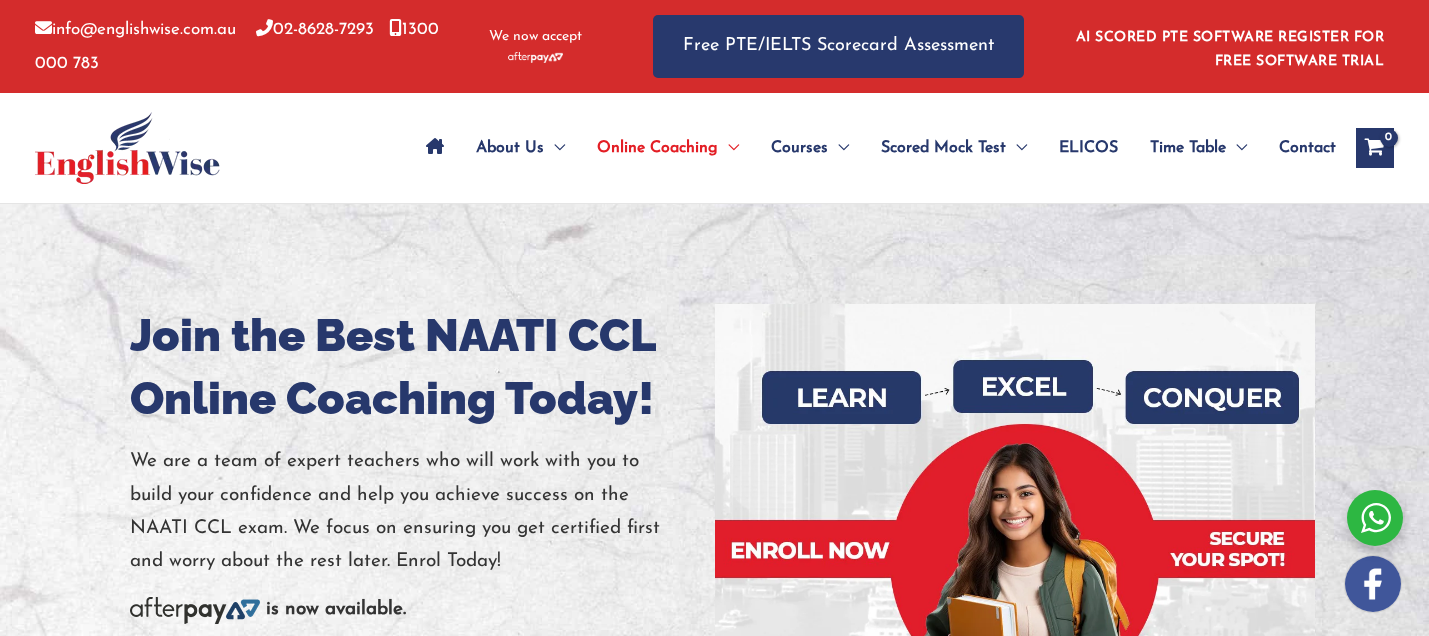 scroll, scrollTop: 0, scrollLeft: 0, axis: both 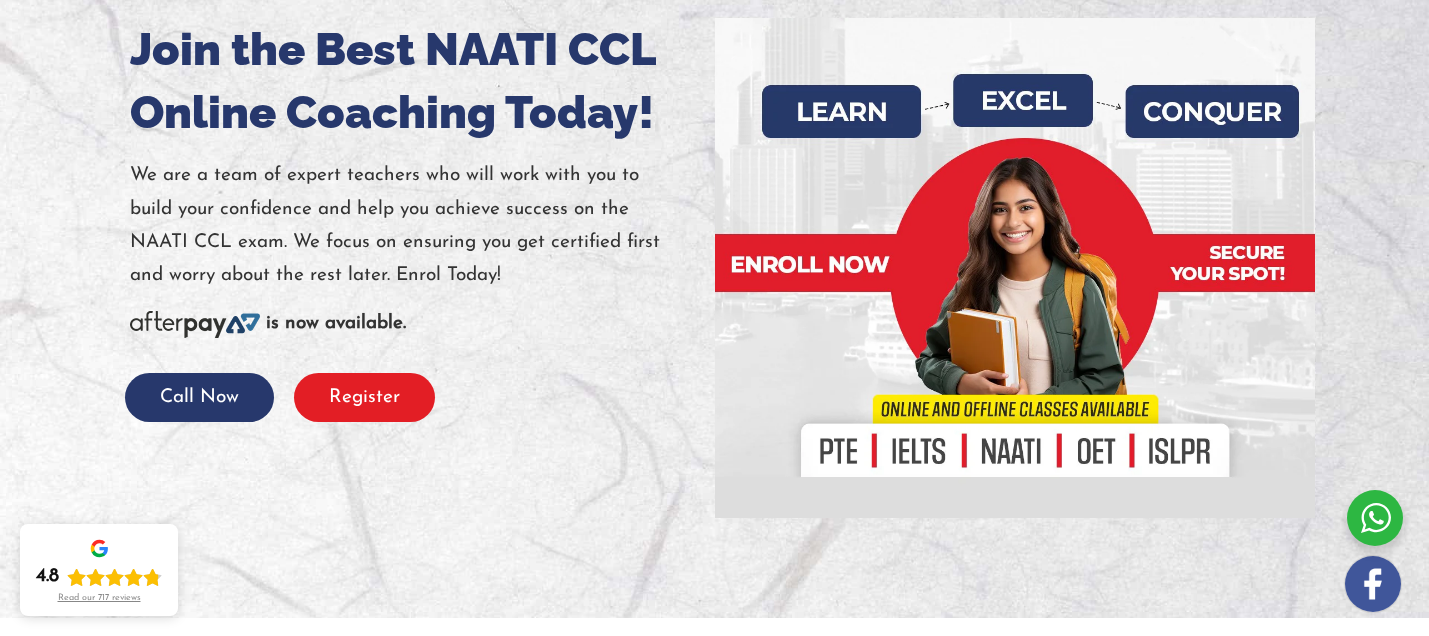 click on "Register" at bounding box center [364, 397] 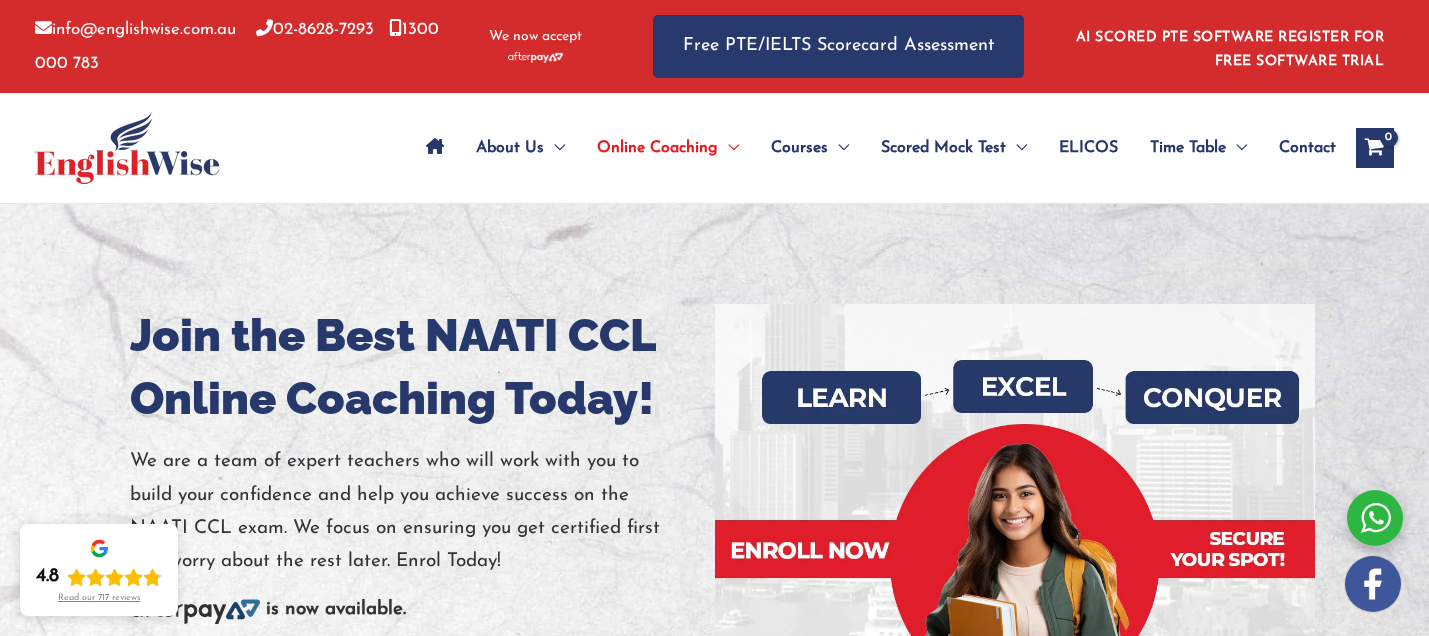 scroll, scrollTop: 310, scrollLeft: 0, axis: vertical 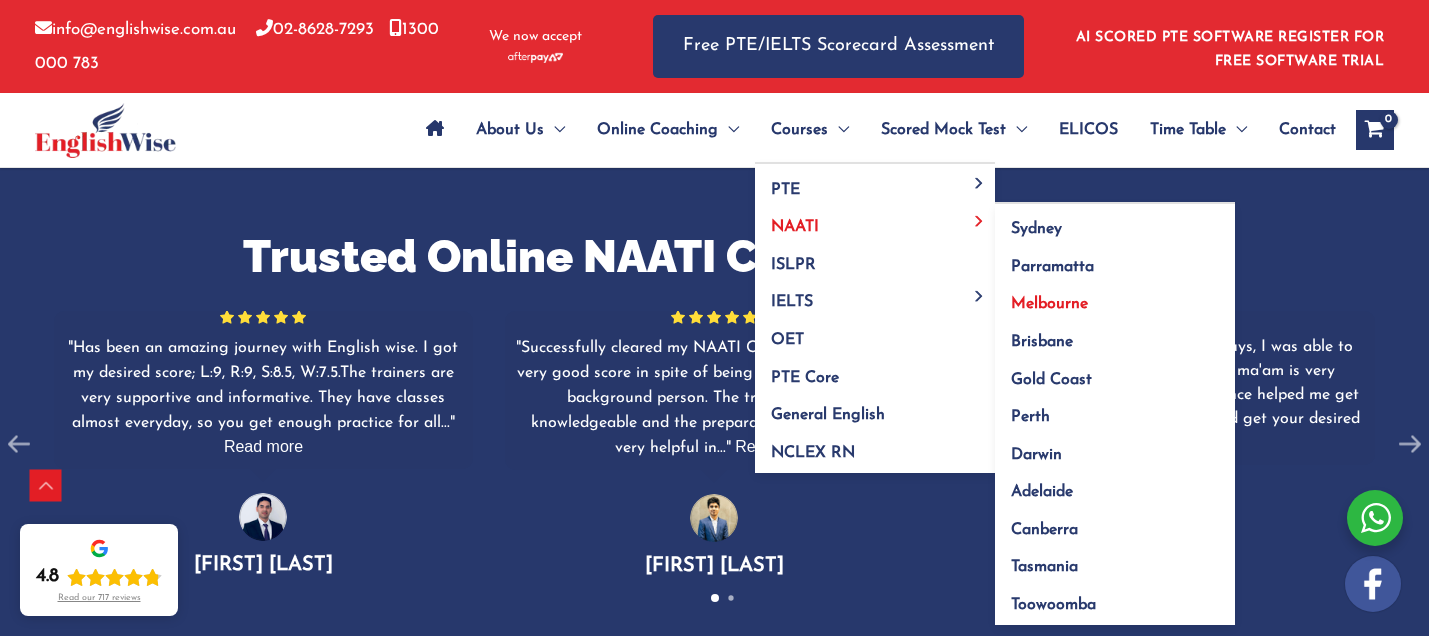 click on "Melbourne" at bounding box center (1049, 304) 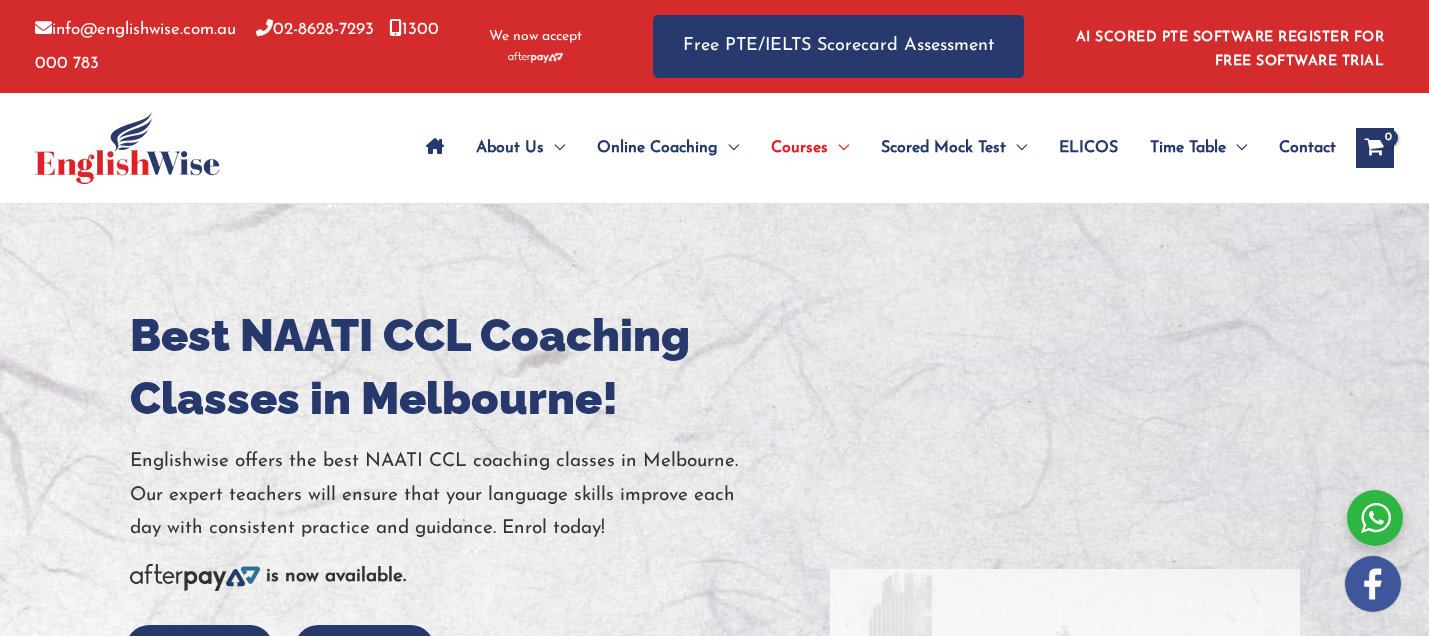 scroll, scrollTop: 0, scrollLeft: 0, axis: both 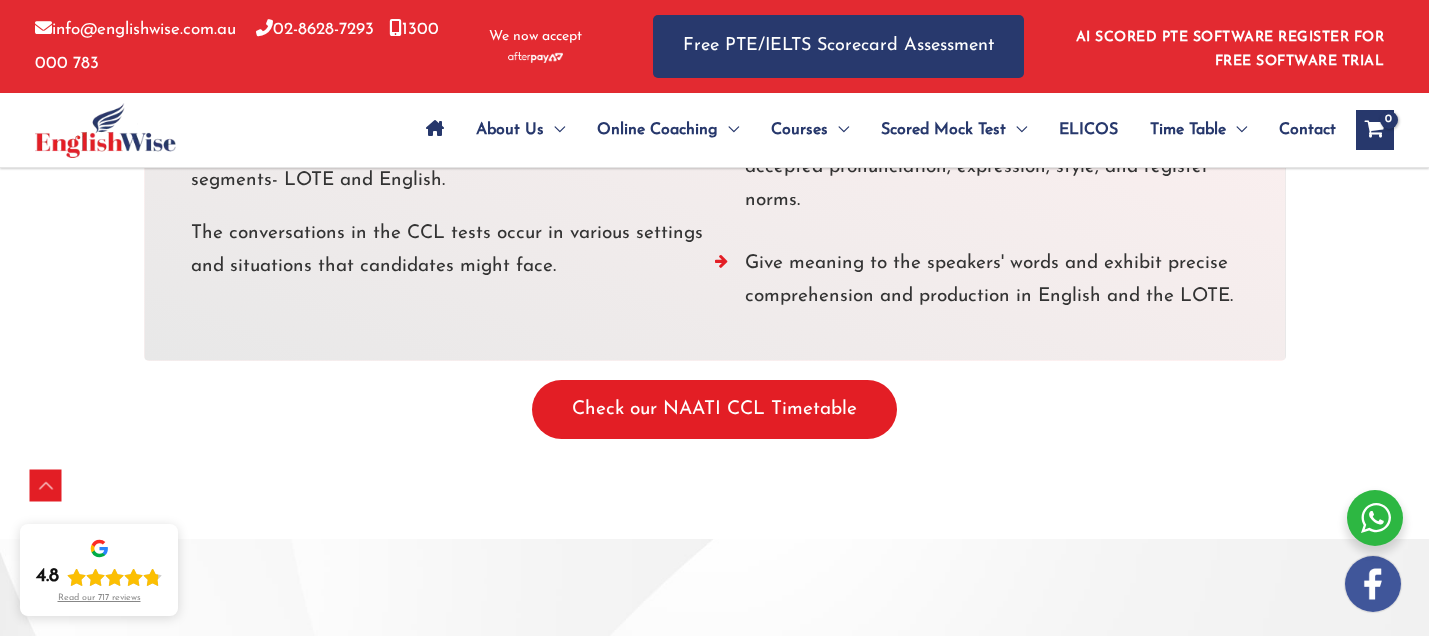 click on "Check our NAATI CCL Timetable" at bounding box center (714, 409) 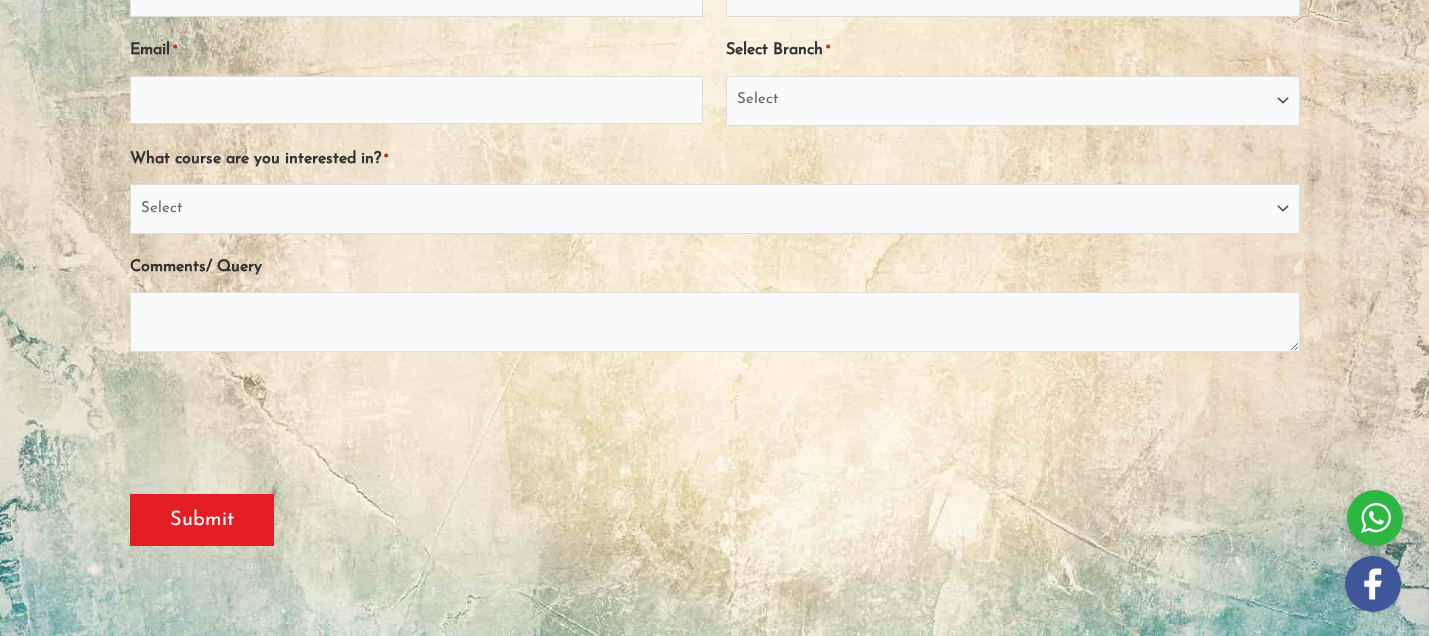scroll, scrollTop: 0, scrollLeft: 0, axis: both 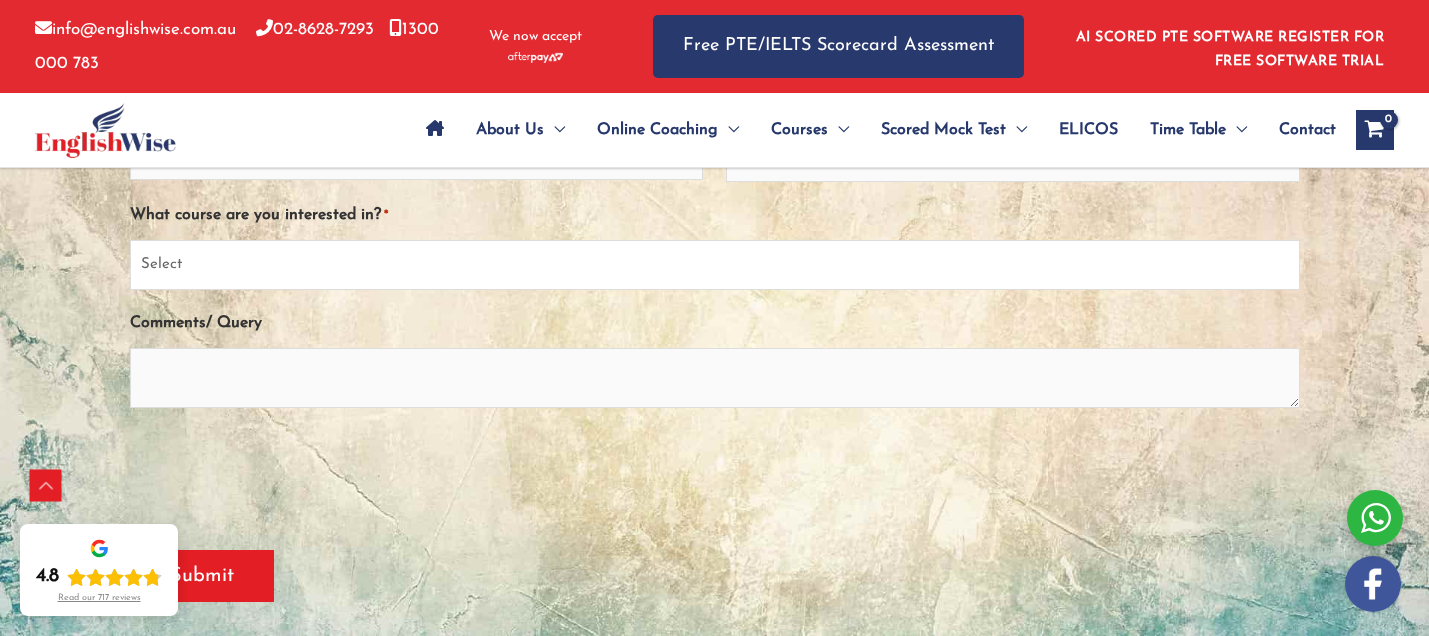 click on "Select PTE NAATI IELTS OET General English" at bounding box center (715, 265) 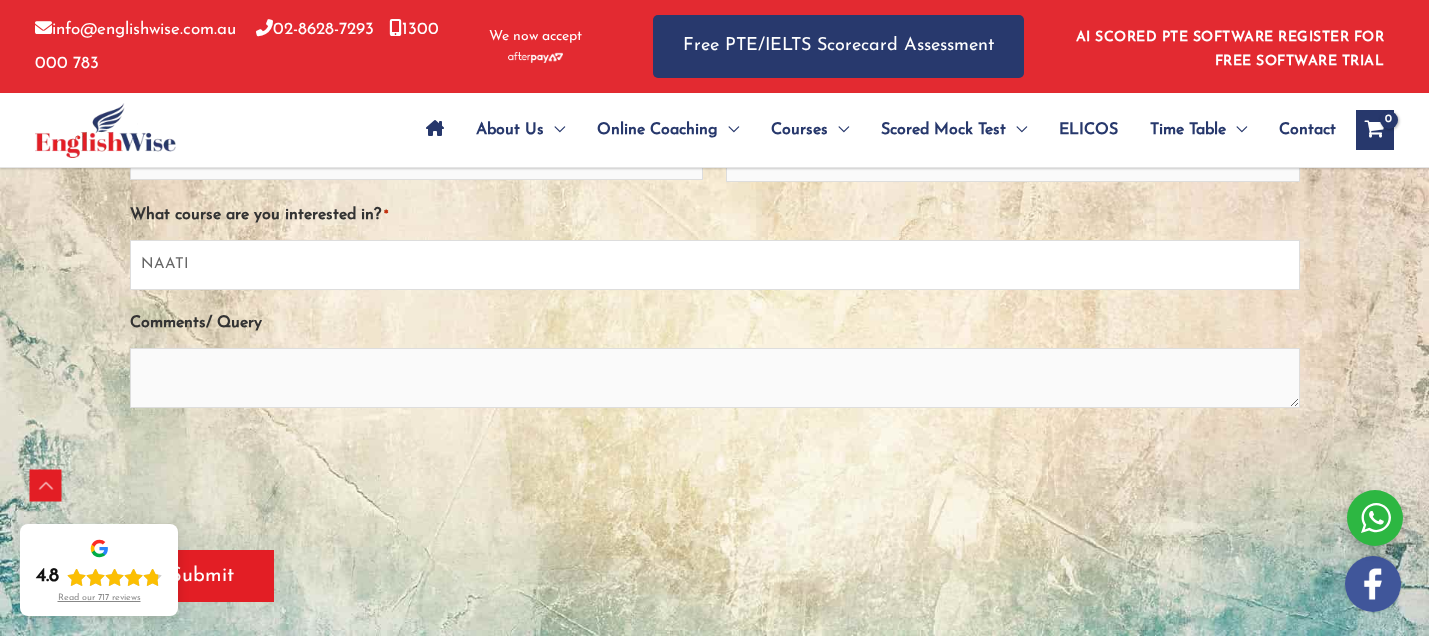 click on "Select PTE NAATI IELTS OET General English" at bounding box center (715, 265) 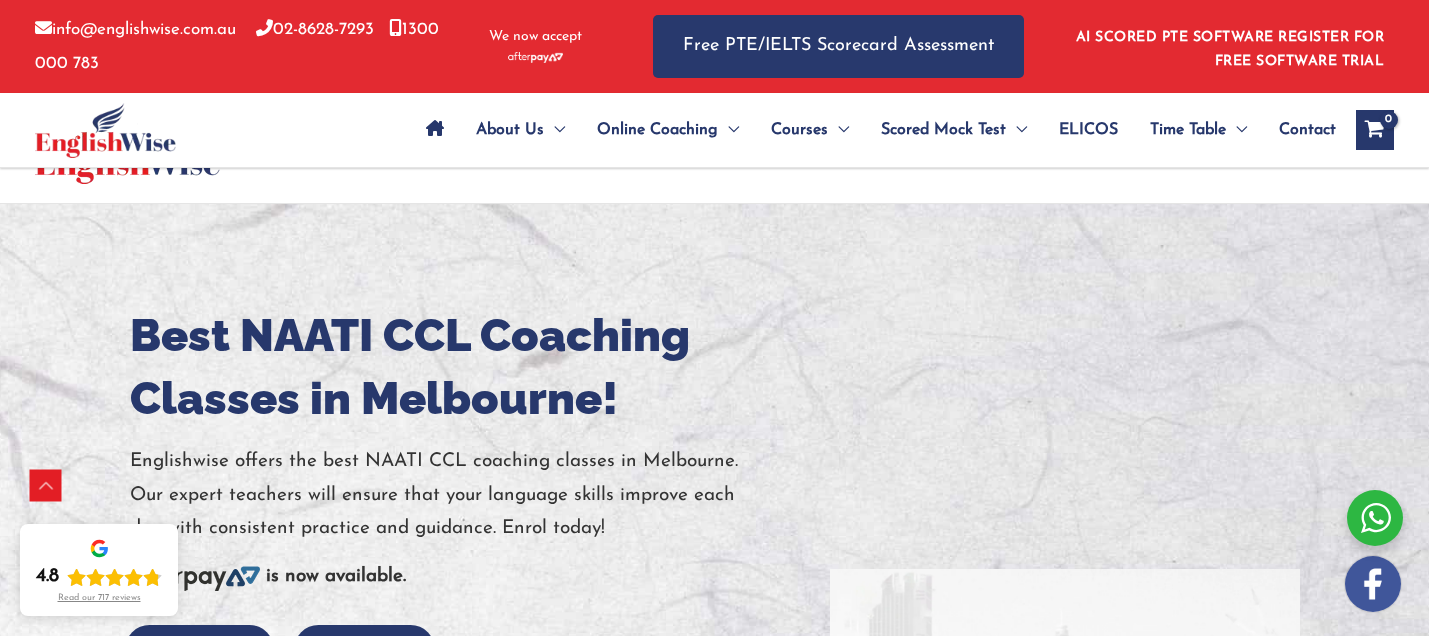 scroll, scrollTop: 6060, scrollLeft: 0, axis: vertical 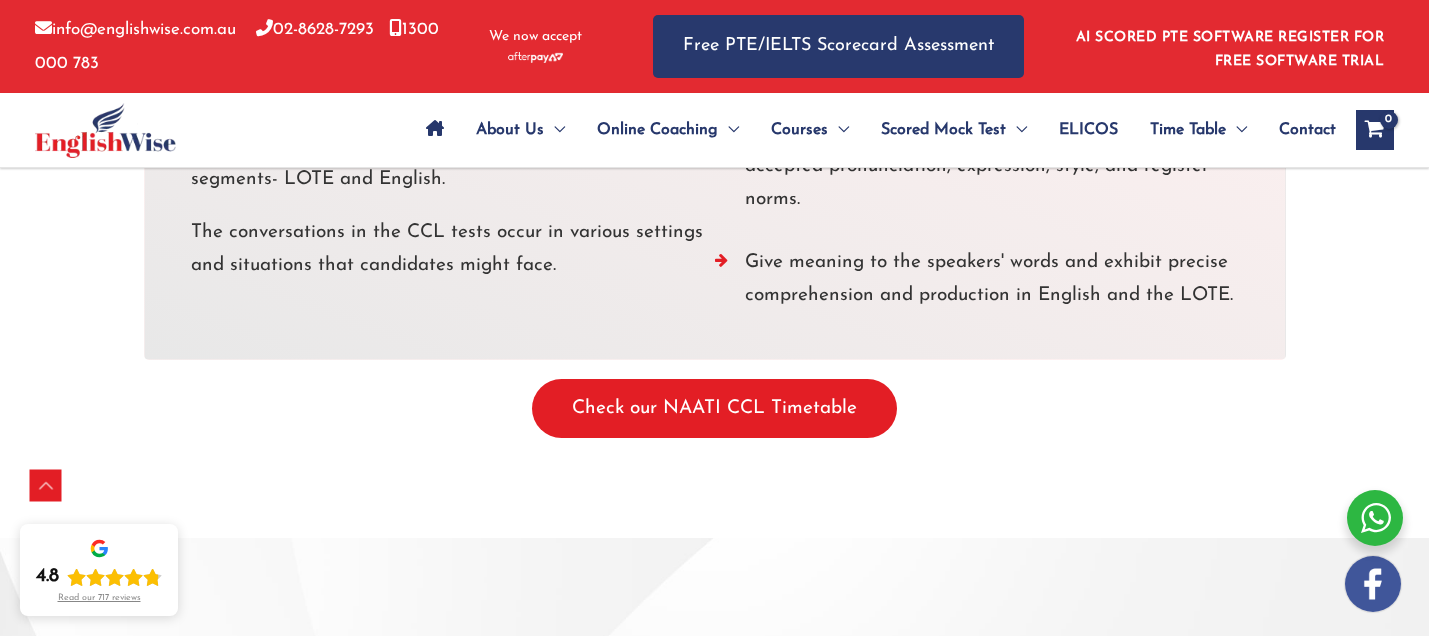click on "The conversations in the CCL tests occur in various settings and situations that candidates might face." at bounding box center (453, 249) 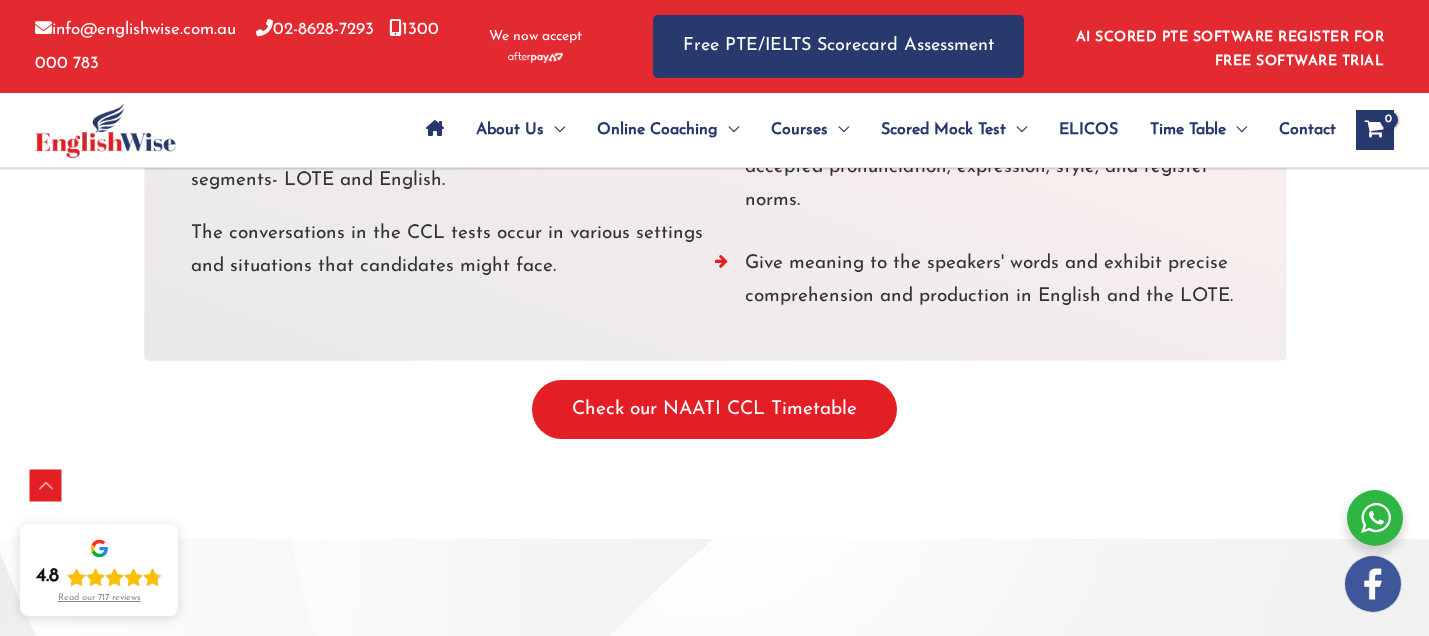 click on "Check our NAATI CCL Timetable" at bounding box center [714, 409] 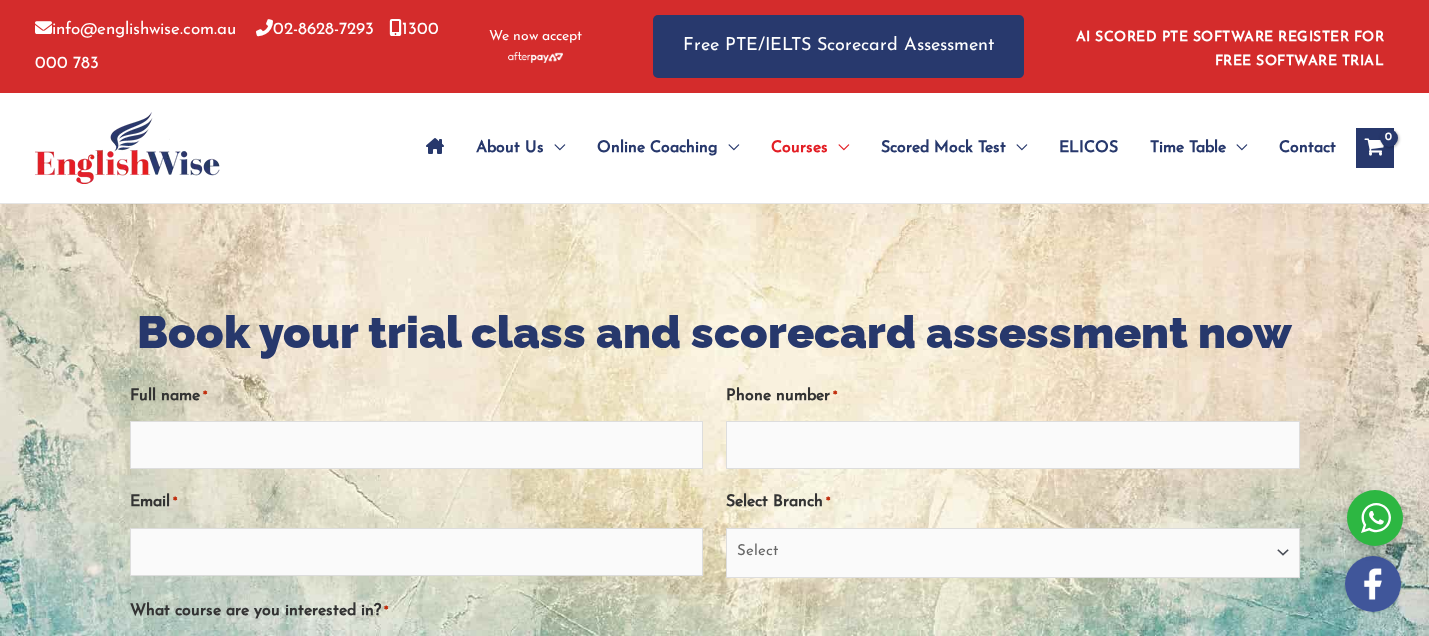 scroll, scrollTop: 0, scrollLeft: 0, axis: both 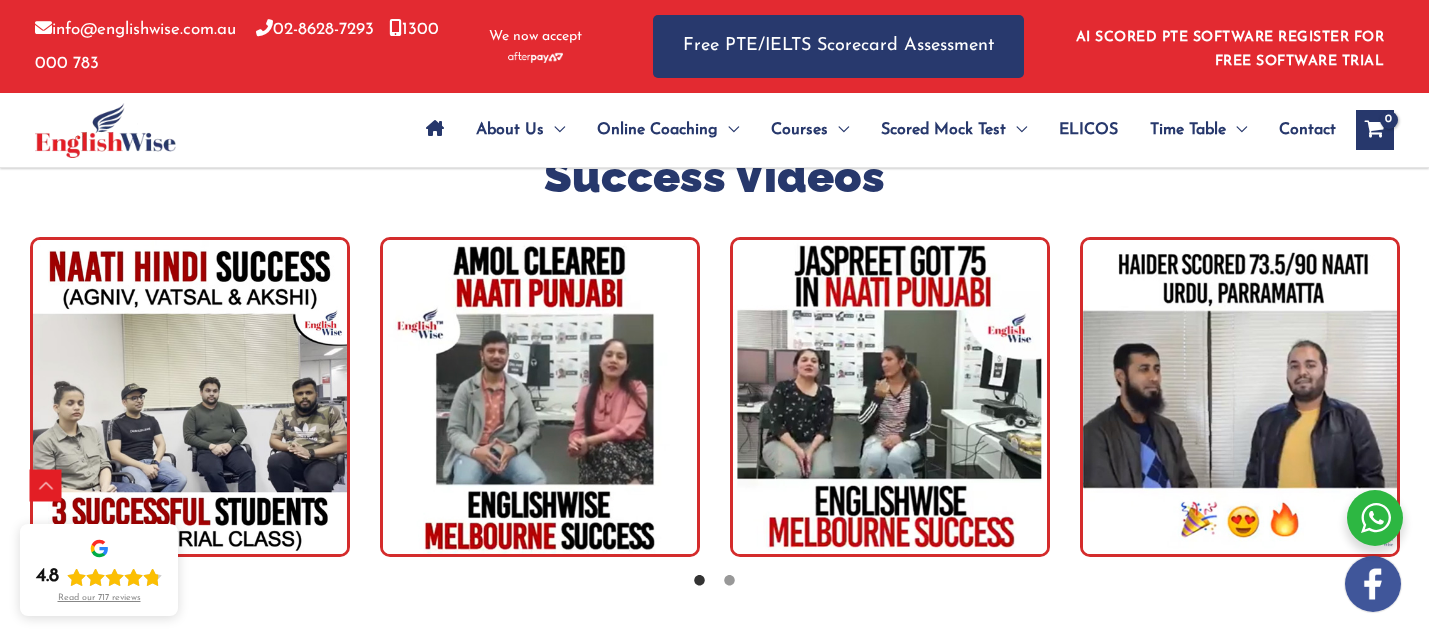 click on "Contact" at bounding box center [1307, 130] 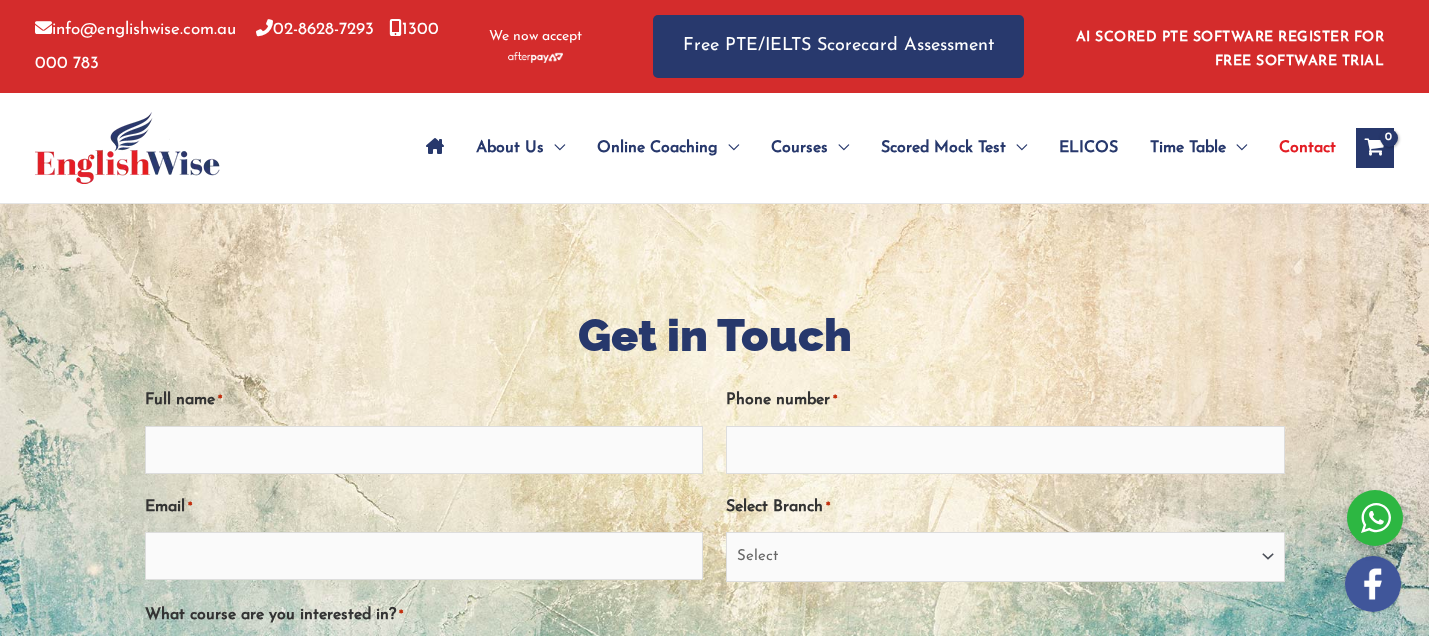 scroll, scrollTop: 0, scrollLeft: 0, axis: both 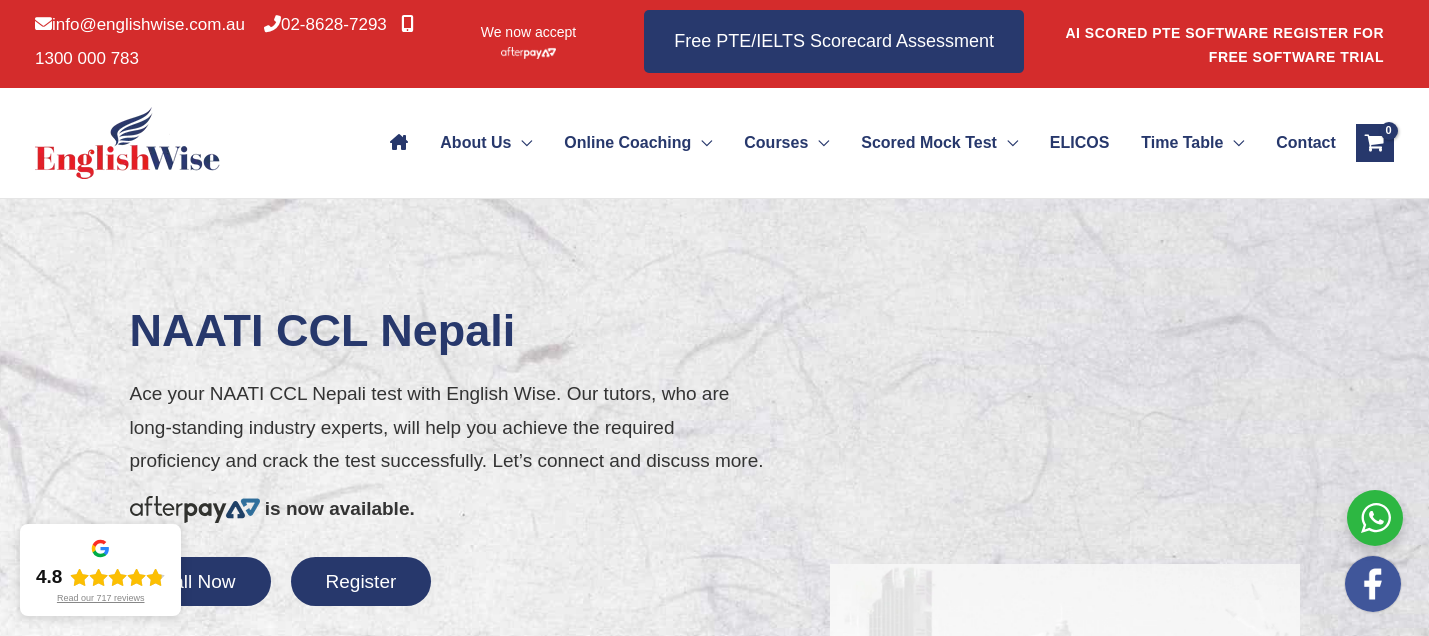 click on "Contact" at bounding box center [1306, 143] 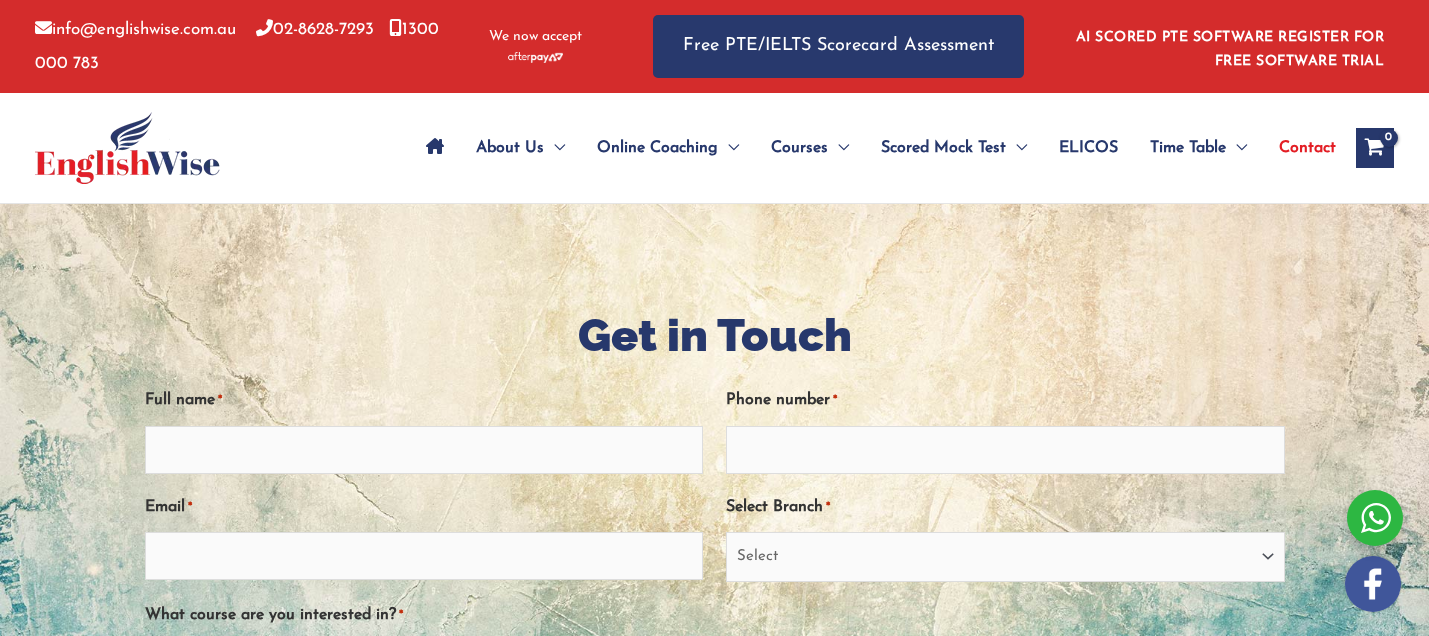 scroll, scrollTop: 0, scrollLeft: 0, axis: both 